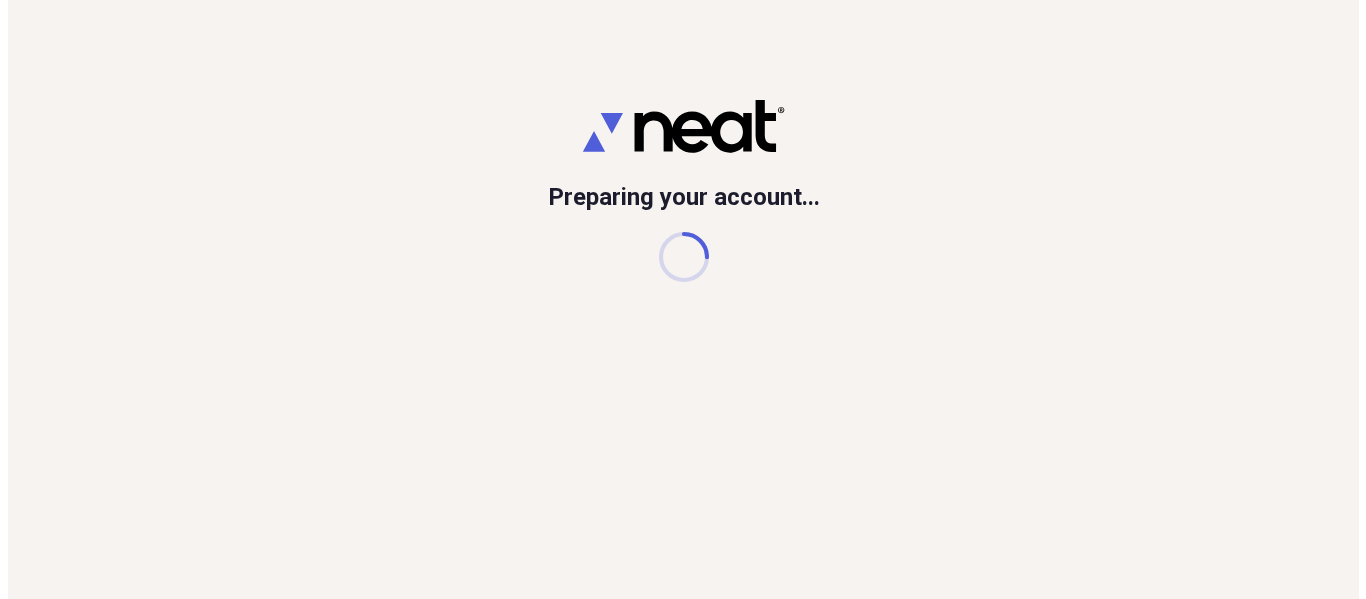 scroll, scrollTop: 0, scrollLeft: 0, axis: both 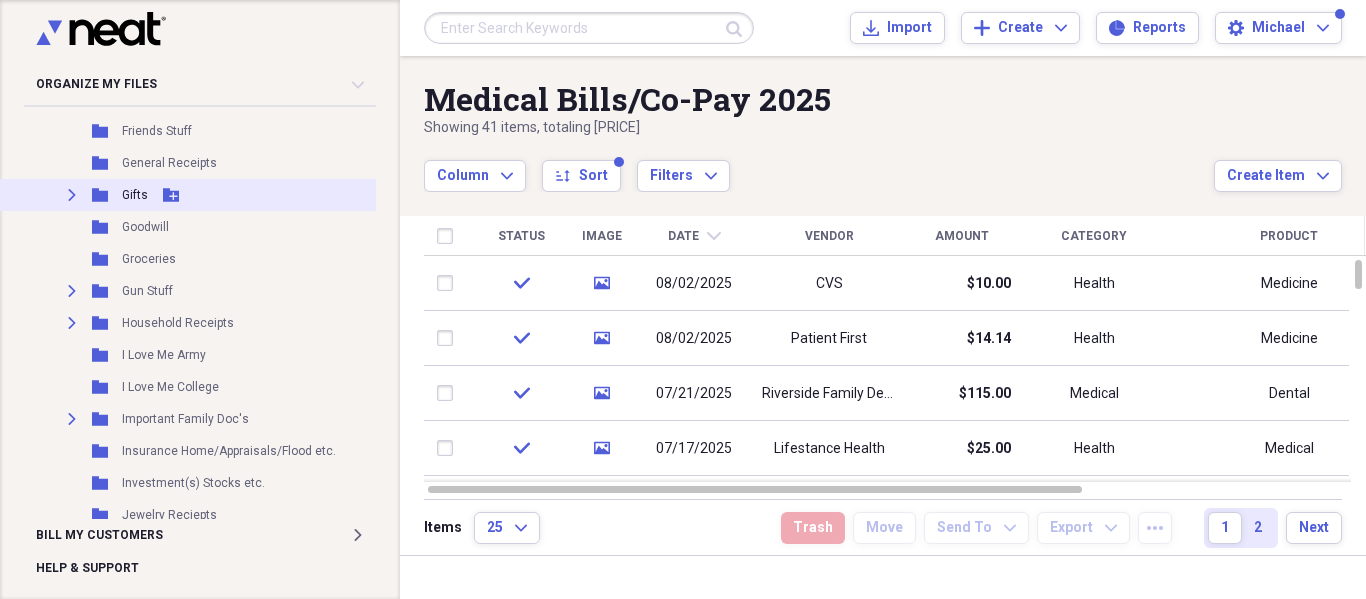 click on "Expand" 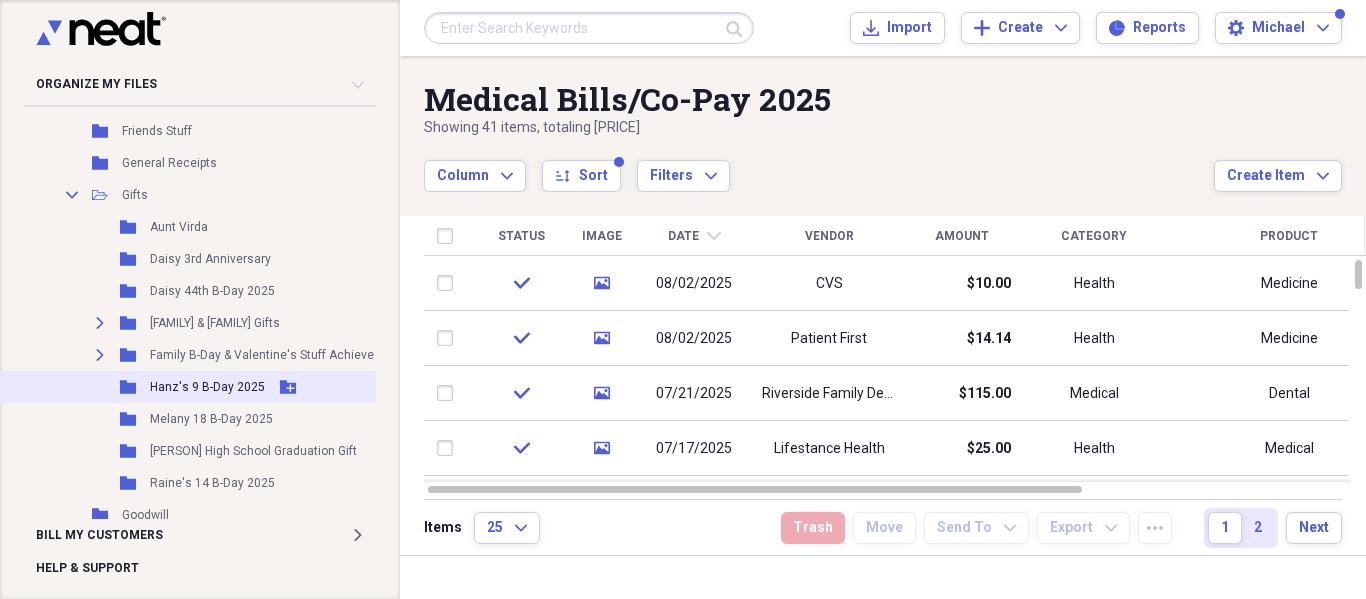 scroll, scrollTop: 1700, scrollLeft: 0, axis: vertical 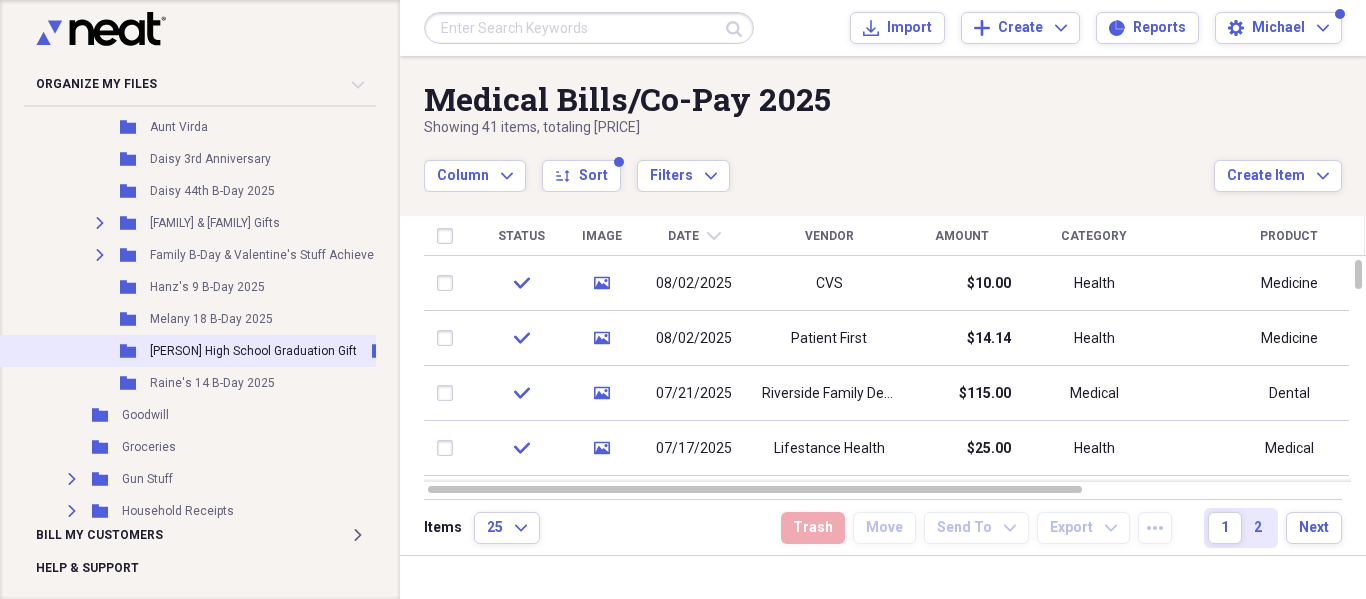 click on "[PERSON] High School Graduation Gift" at bounding box center (253, 351) 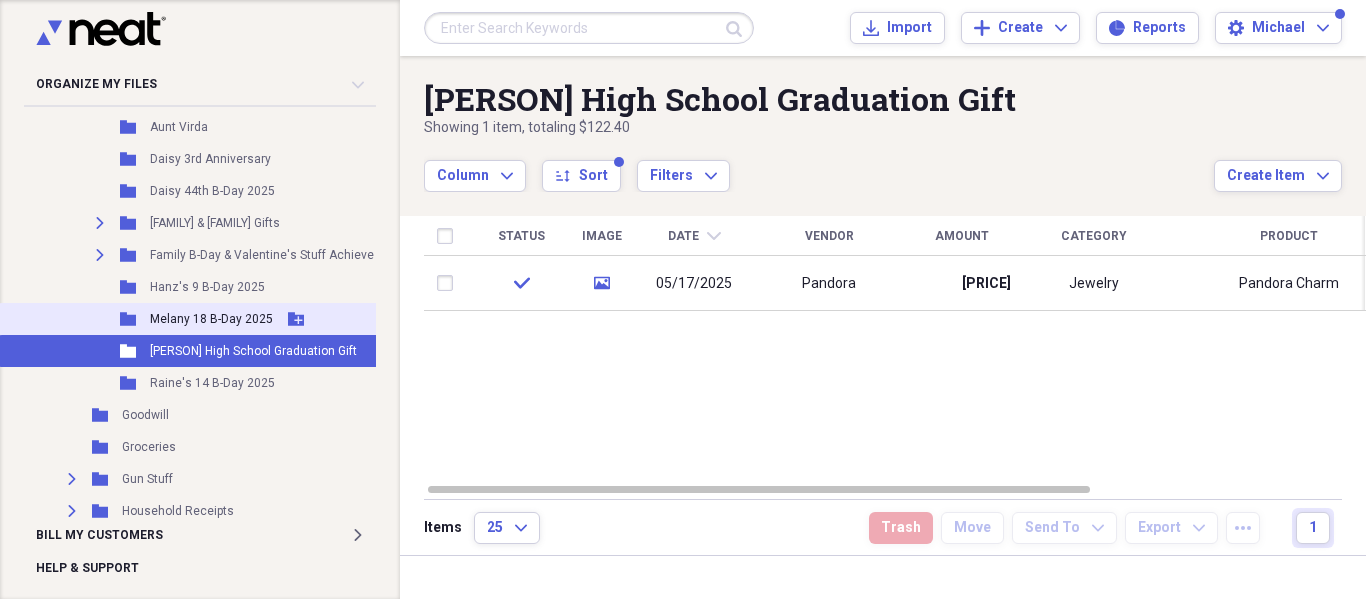 click on "Folder Melany 18 B-Day 2025 Add Folder" at bounding box center (224, 319) 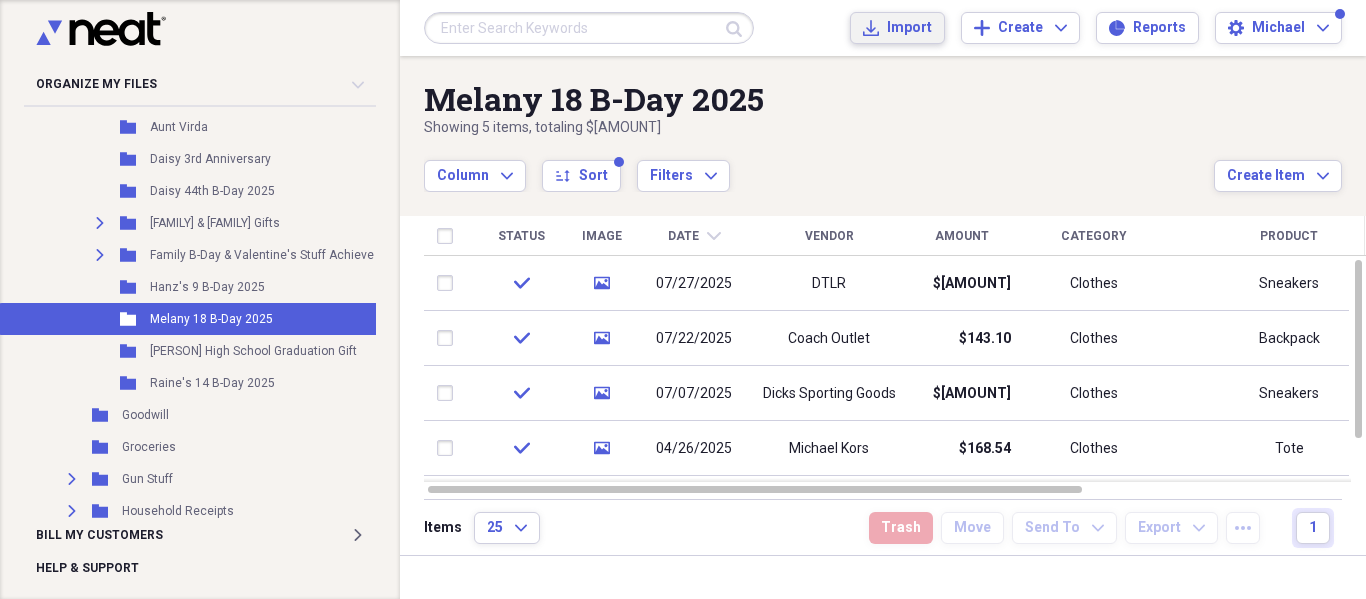 click on "Import Import" at bounding box center (897, 28) 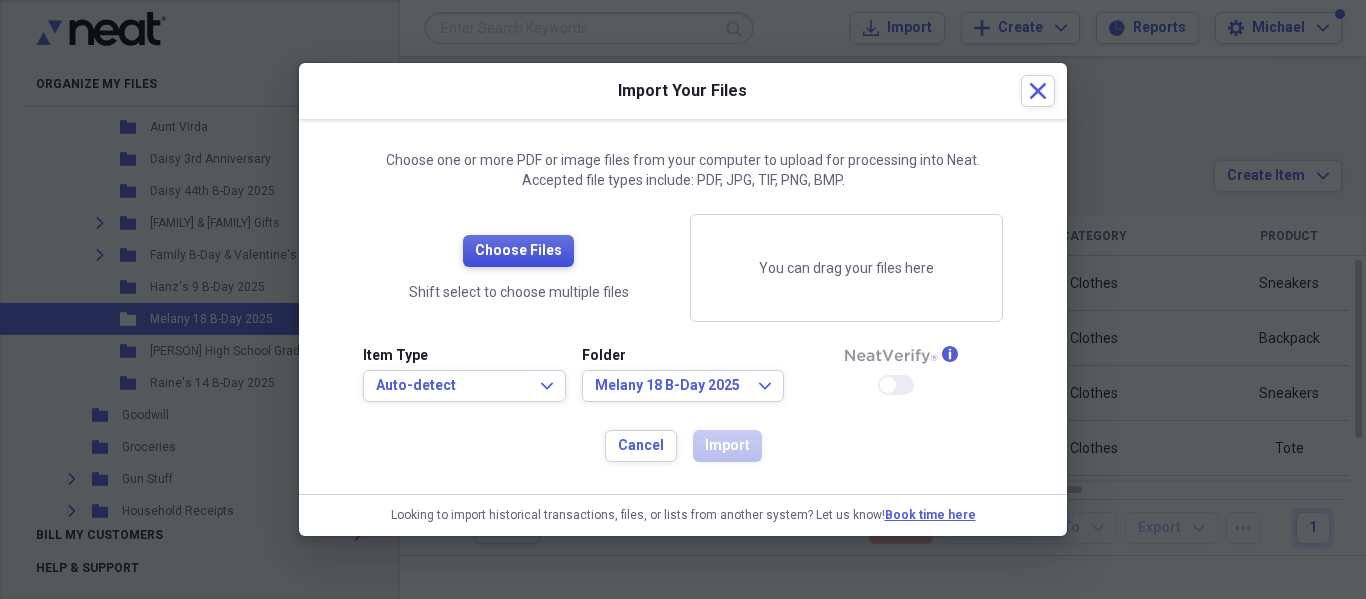 click on "Choose Files" at bounding box center [518, 251] 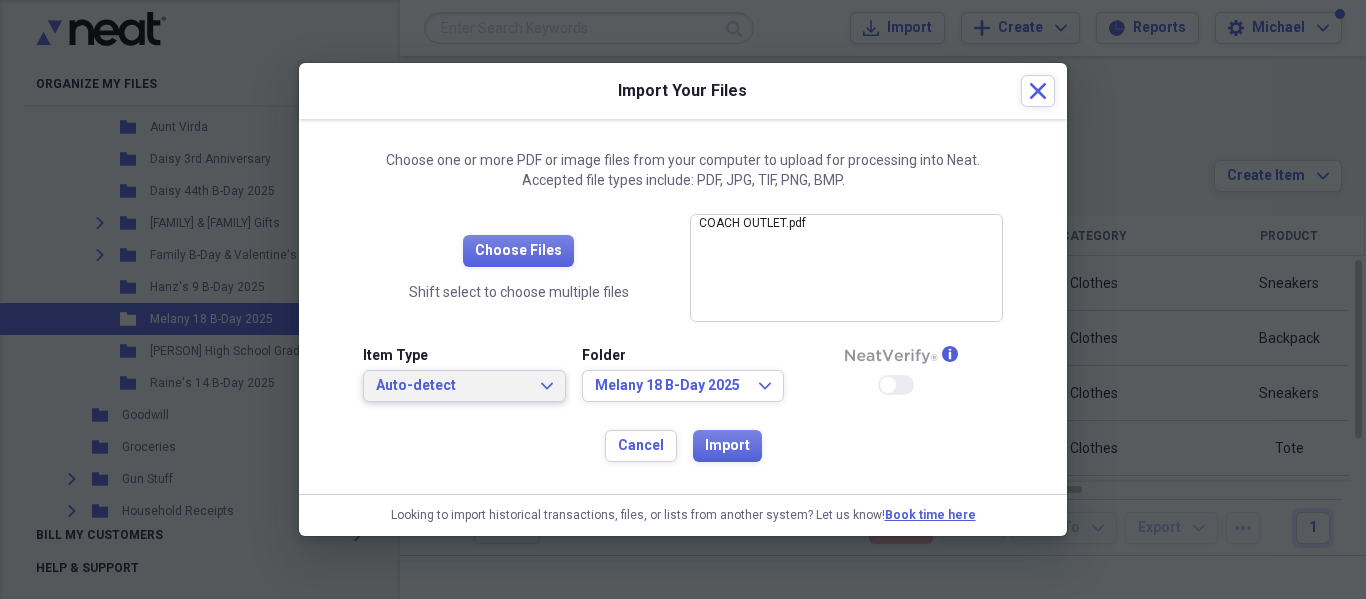 click on "Auto-detect Expand" at bounding box center [464, 386] 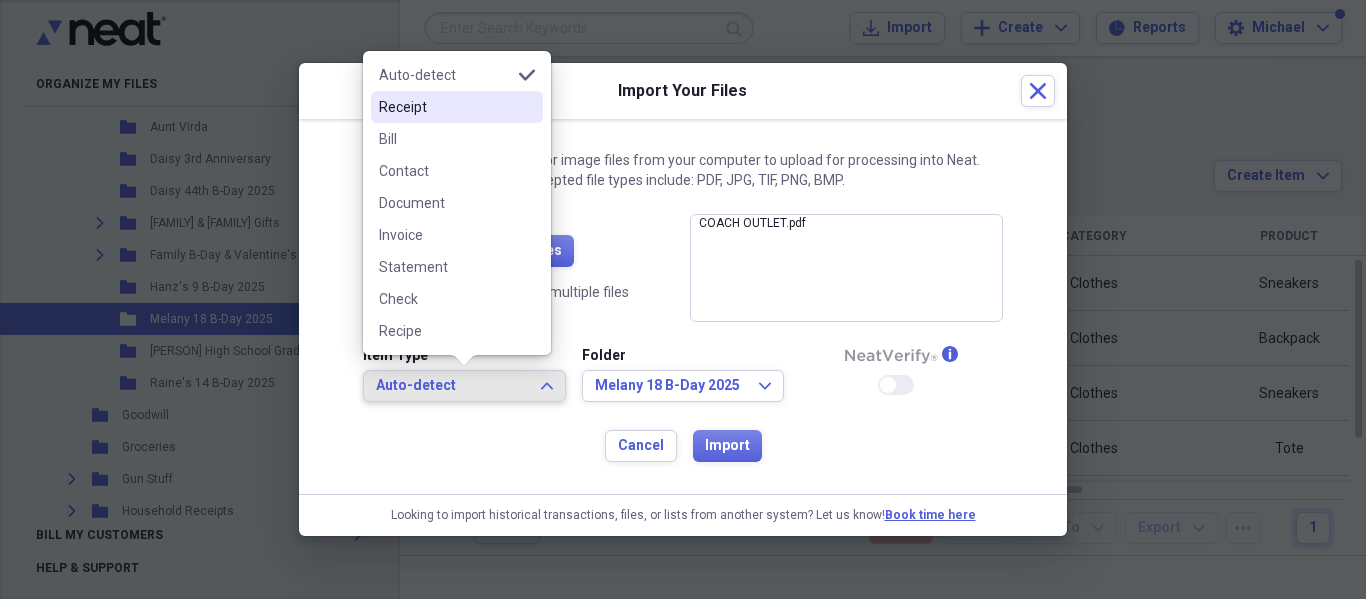 click on "Receipt" at bounding box center [445, 107] 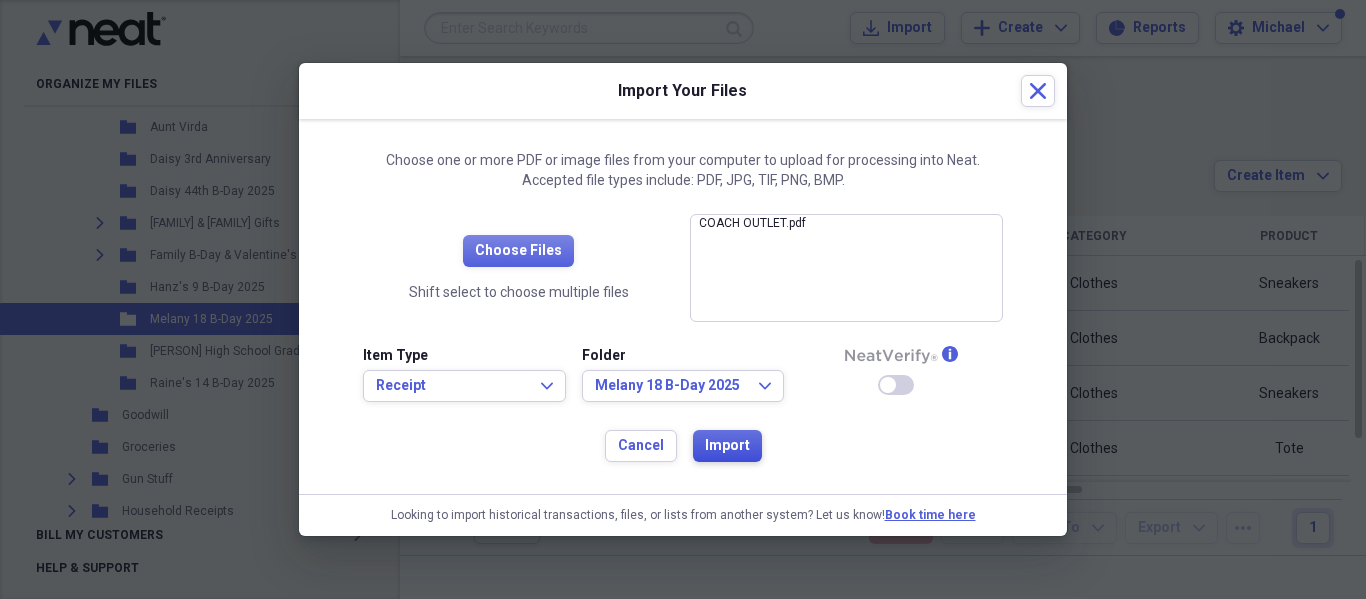 click on "Import" at bounding box center [727, 446] 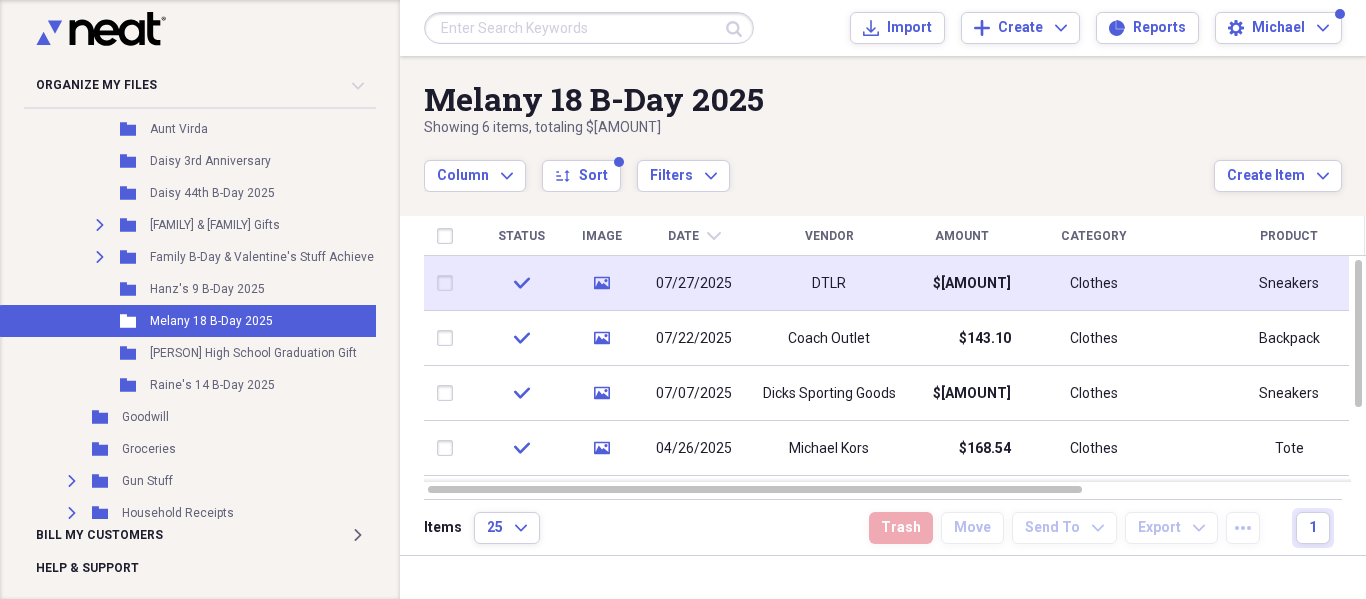 click on "07/27/2025" at bounding box center (694, 284) 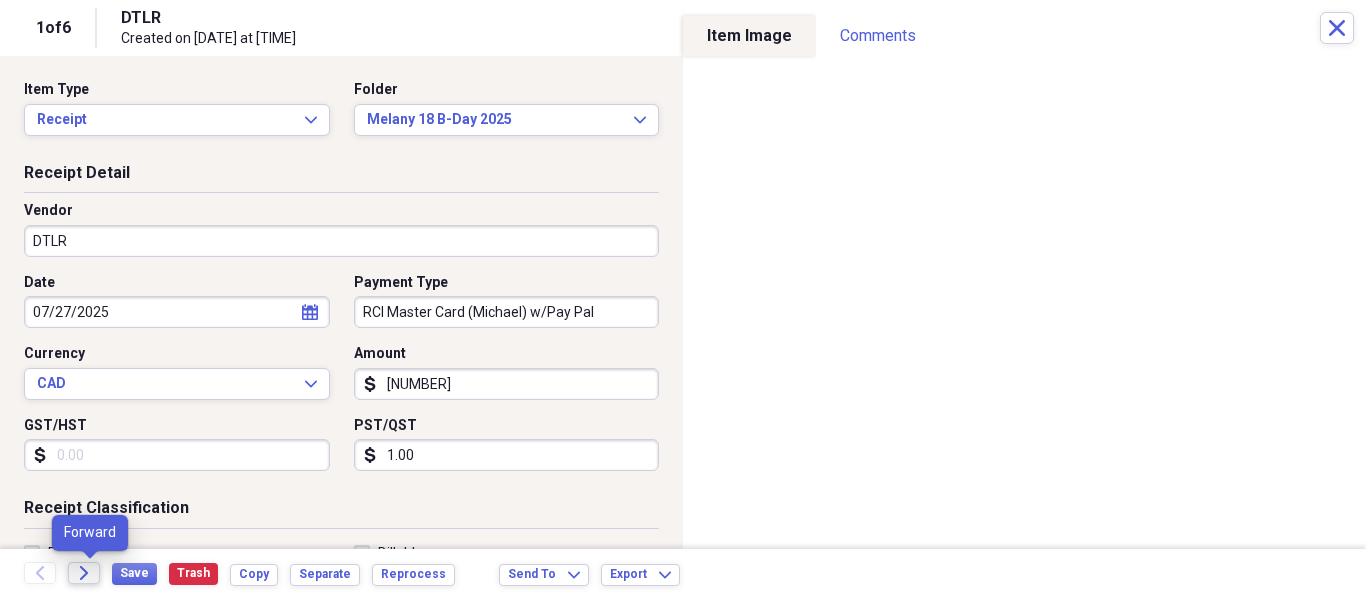click on "Forward" at bounding box center [84, 573] 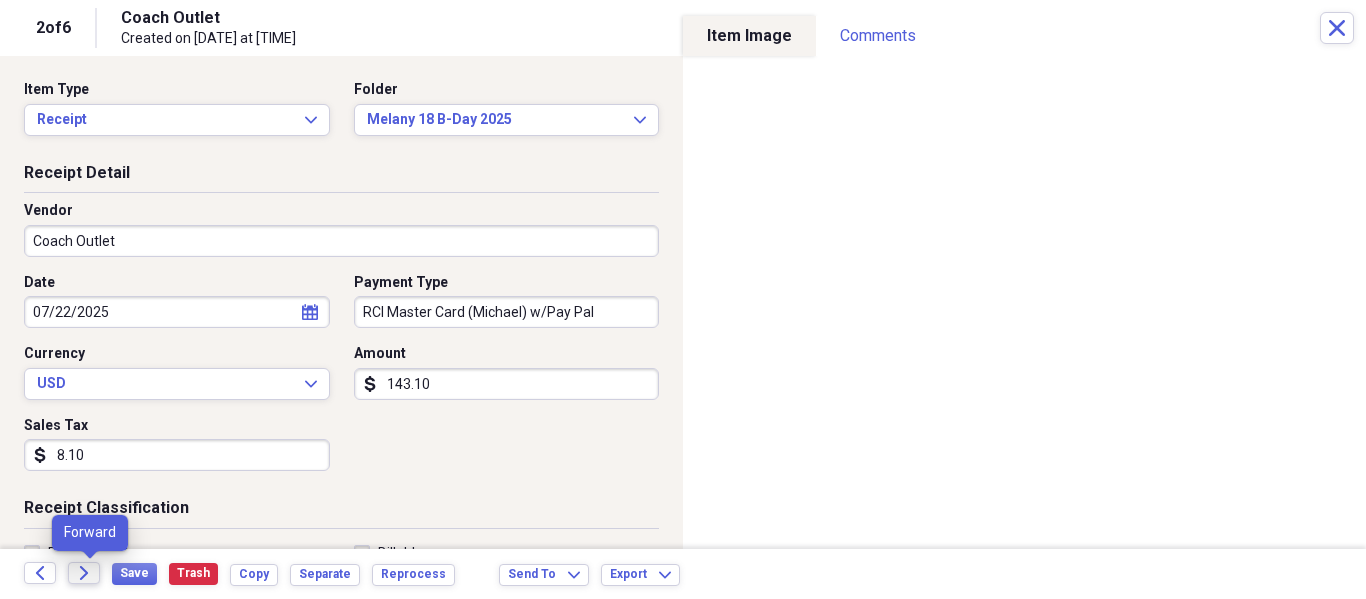 click on "Forward" at bounding box center [84, 573] 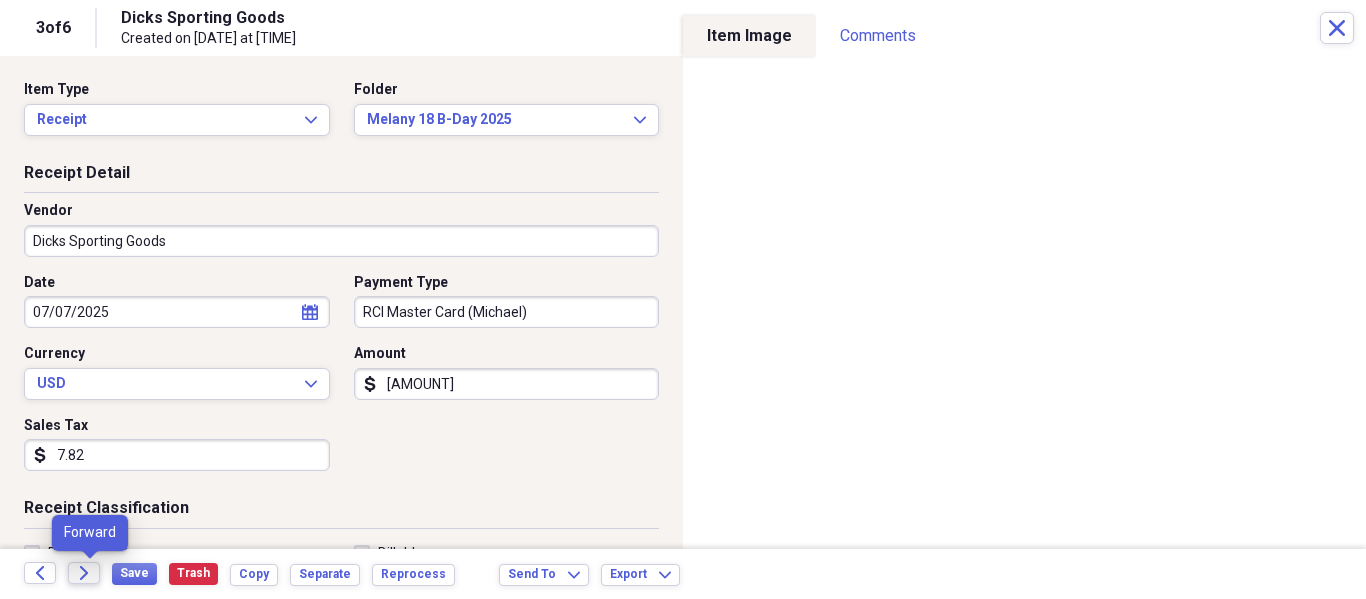 click on "Forward" at bounding box center [84, 573] 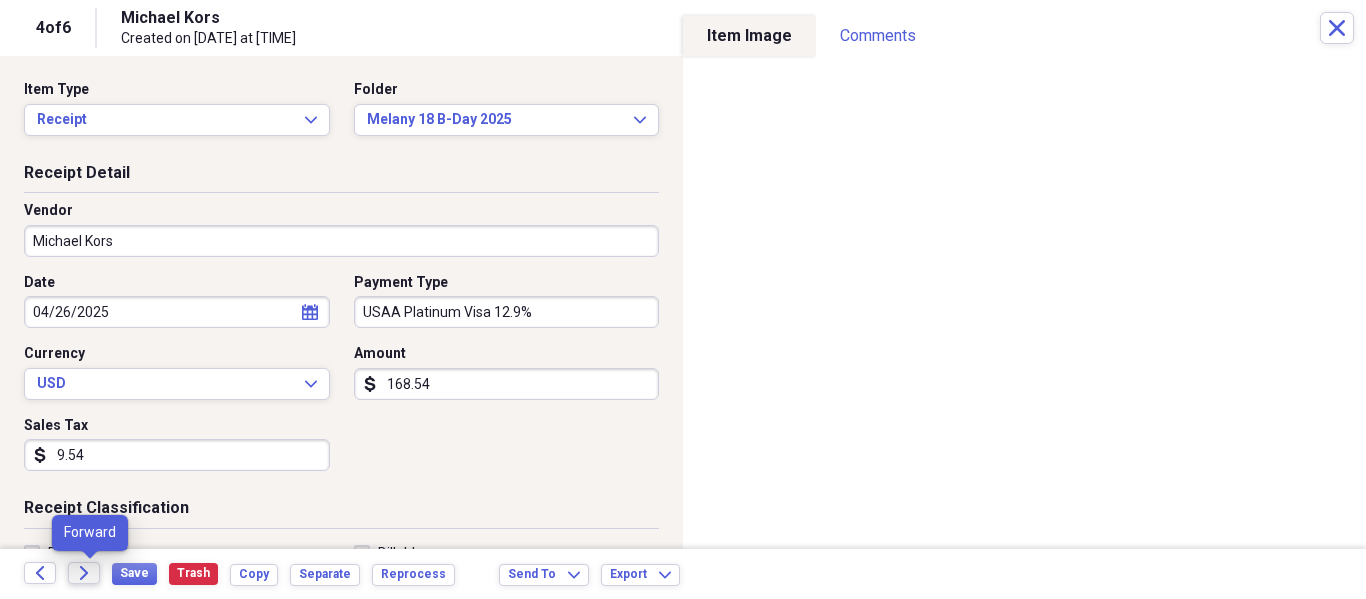 click on "Forward" 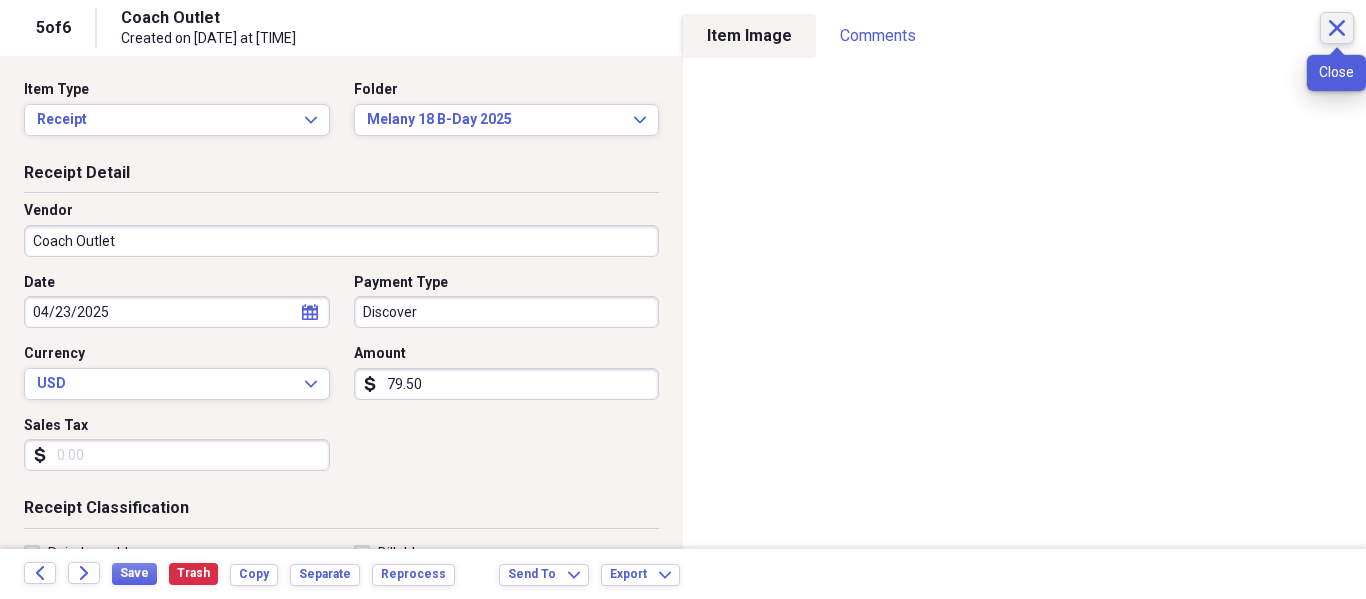 click on "Close" 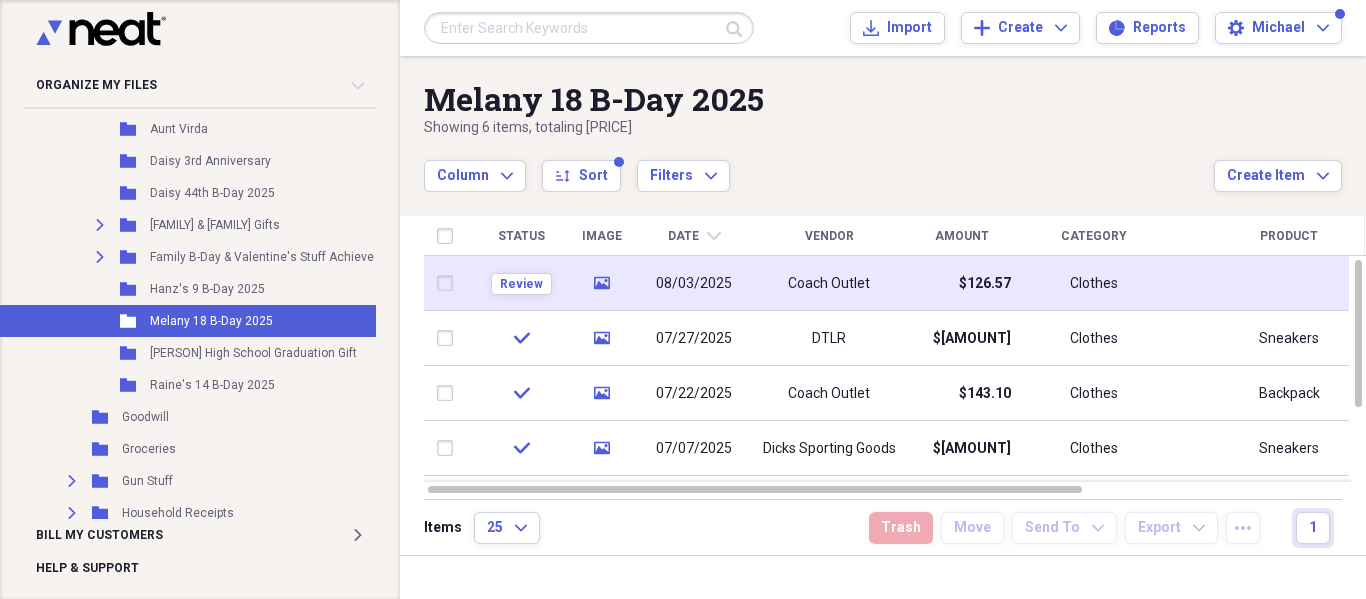 click on "08/03/2025" at bounding box center (694, 284) 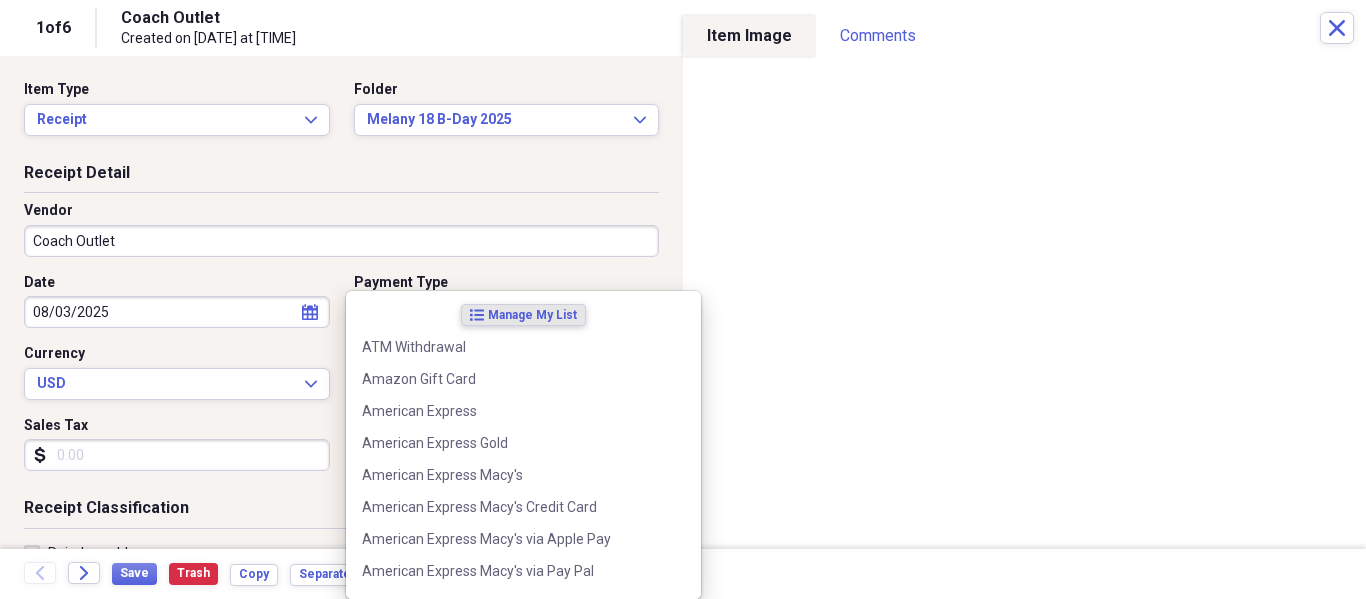 click on "Organize My Files Collapse Unfiled Needs Review Unfiled All Files Unfiled Unfiled Unfiled Saved Reports Collapse My Cabinet [PERSON]'s Cabinet Add Folder Expand Folder Army, Navy, VA, Social Security Add Folder Folder Contacts Add Folder Collapse Open Folder General Add Folder Folder Allany Stuff Add Folder Expand Folder Annual Bills Only Add Folder Expand Folder Auto Add Folder Expand Folder Bank Documents Add Folder Folder Bernard Stuff Add Folder Expand Folder Bills Add Folder Expand Folder Black Mike Stuff Add Folder Expand Folder Christmas Add Folder Expand Folder Church Stuff Add Folder Folder Claims Add Folder Expand Folder Clothes Add Folder Expand Folder College Stuff Add Folder Folder Computer Stuff i.e. Hardware, Software etc. Add Folder Folder Court Documents Add Folder Folder Credit Report/Dispute Stuff Add Folder Expand Folder Currently Working On Stuff Add Folder Collapse Open Folder Daddy & Mommy Stuff Add Folder Expand Folder Chamberlain House Sale Stuff Add Folder Expand Folder Add Folder 25" at bounding box center (683, 299) 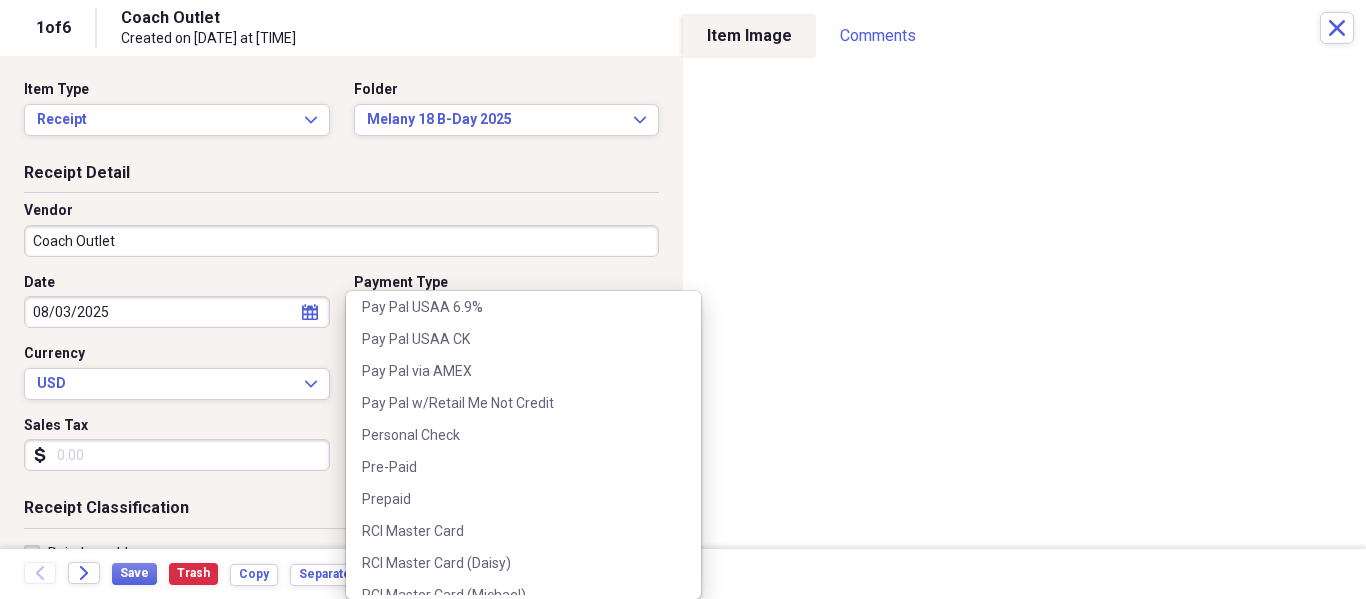 scroll, scrollTop: 2800, scrollLeft: 0, axis: vertical 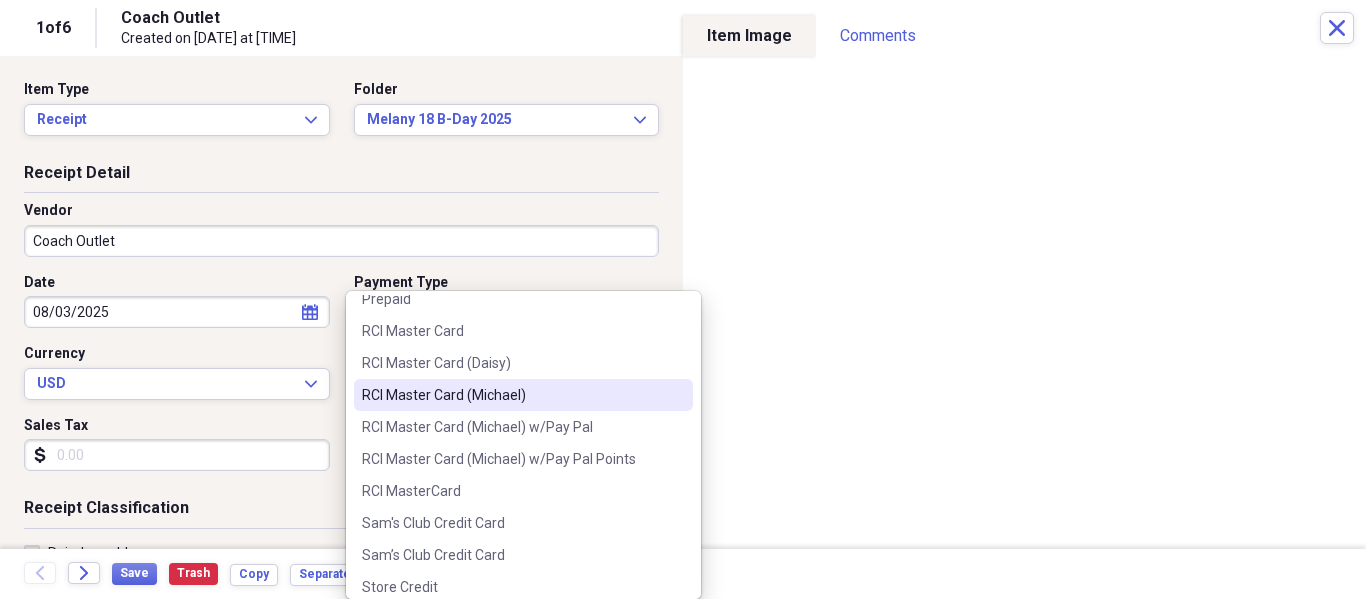 click on "RCI Master Card (Michael)" at bounding box center [511, 395] 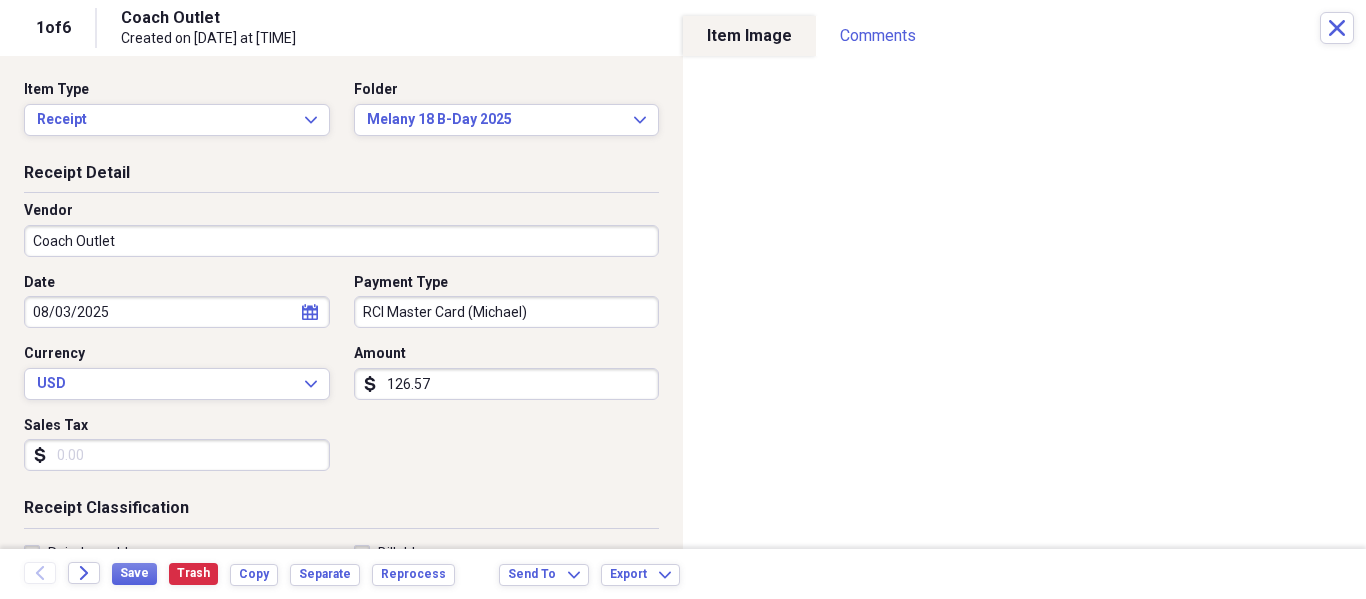 scroll, scrollTop: 100, scrollLeft: 0, axis: vertical 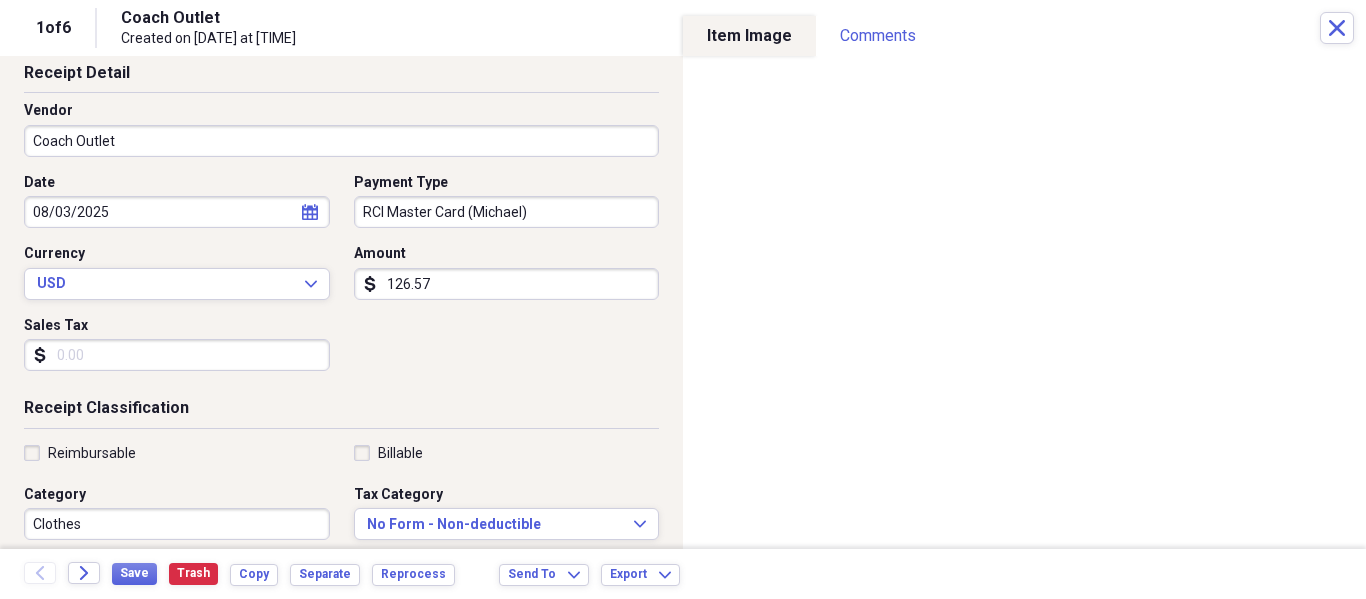click on "Sales Tax" at bounding box center [177, 355] 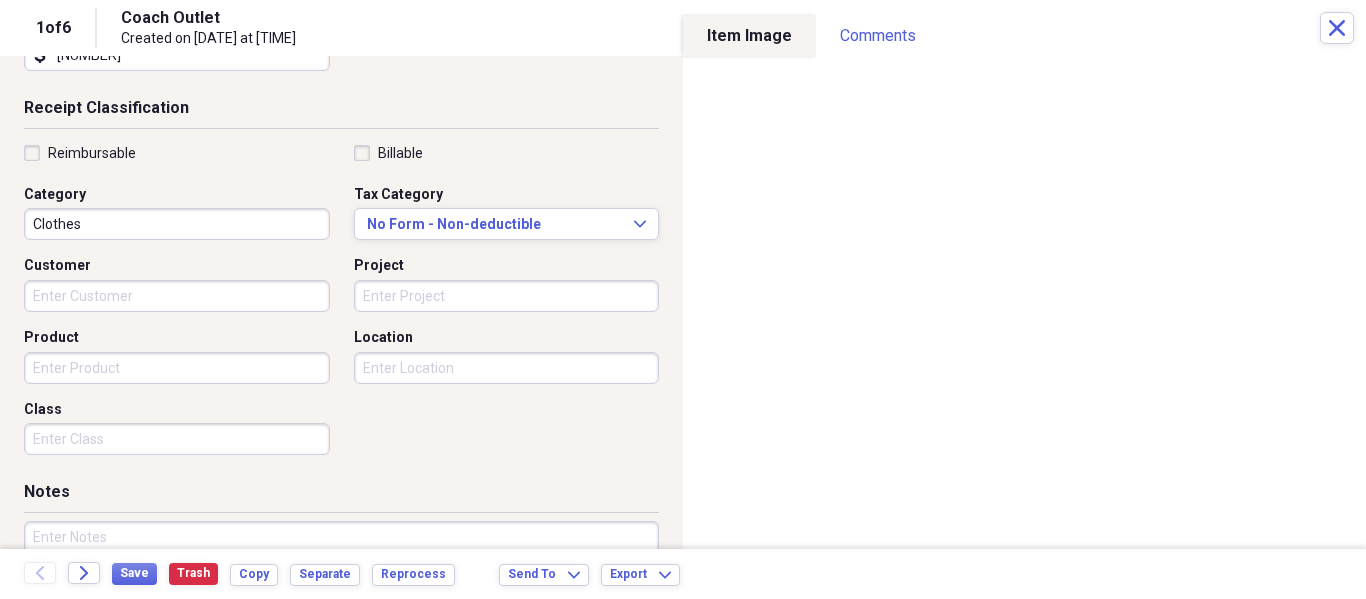 scroll, scrollTop: 500, scrollLeft: 0, axis: vertical 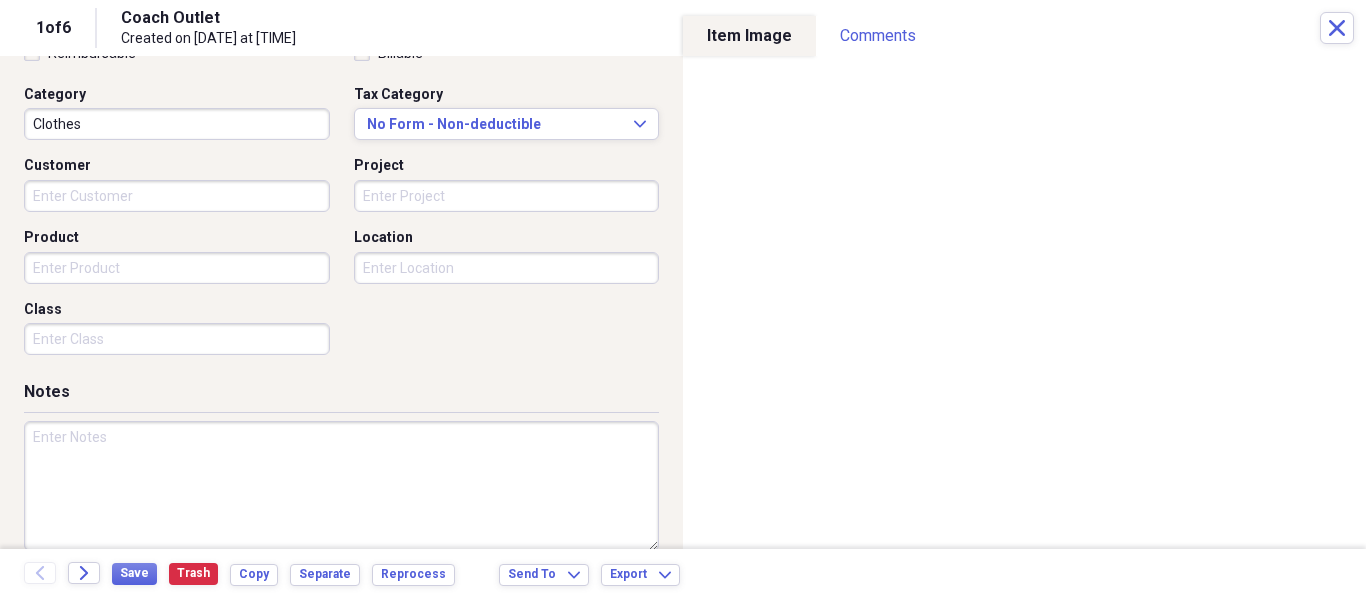 type on "[NUMBER]" 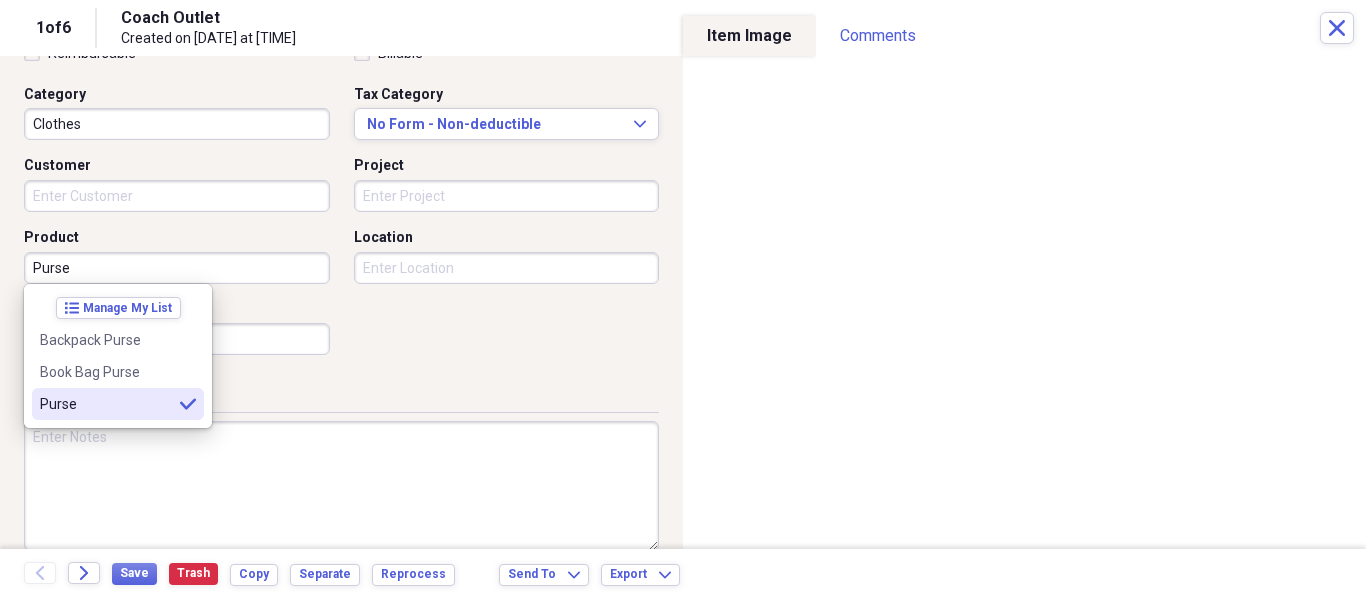 type on "Purse" 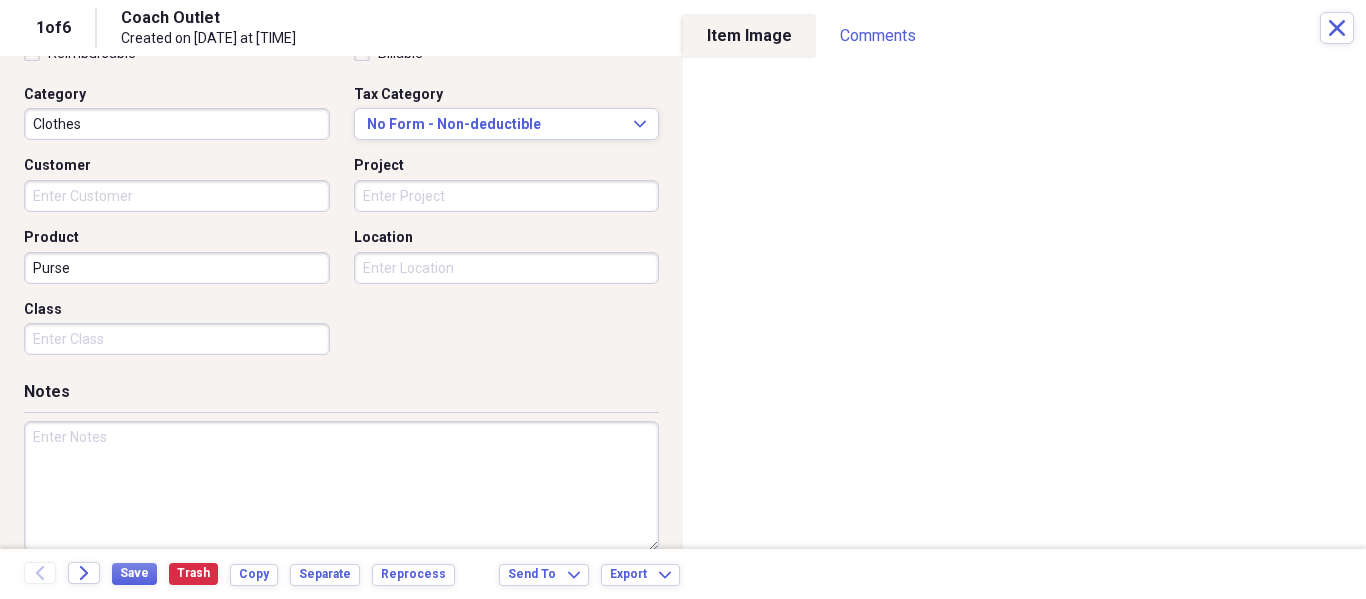 click at bounding box center (341, 486) 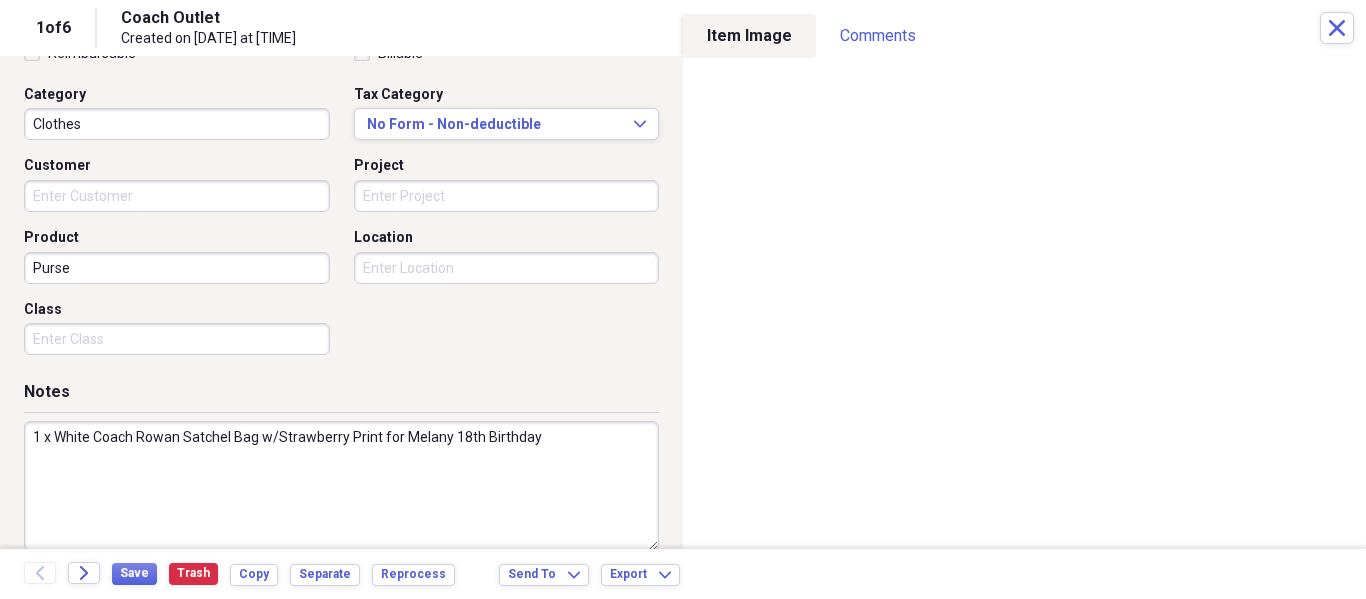 scroll, scrollTop: 0, scrollLeft: 0, axis: both 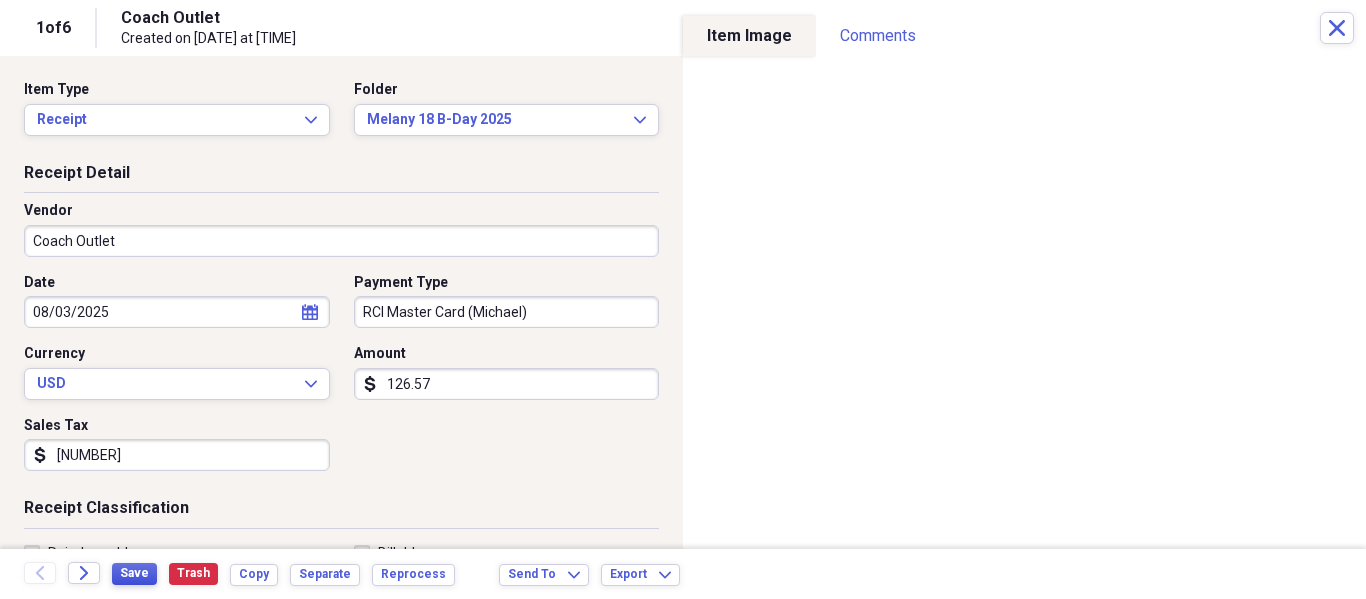 type on "1 x White Coach Rowan Satchel Bag w/Strawberry Print for Melany 18th Birthday" 